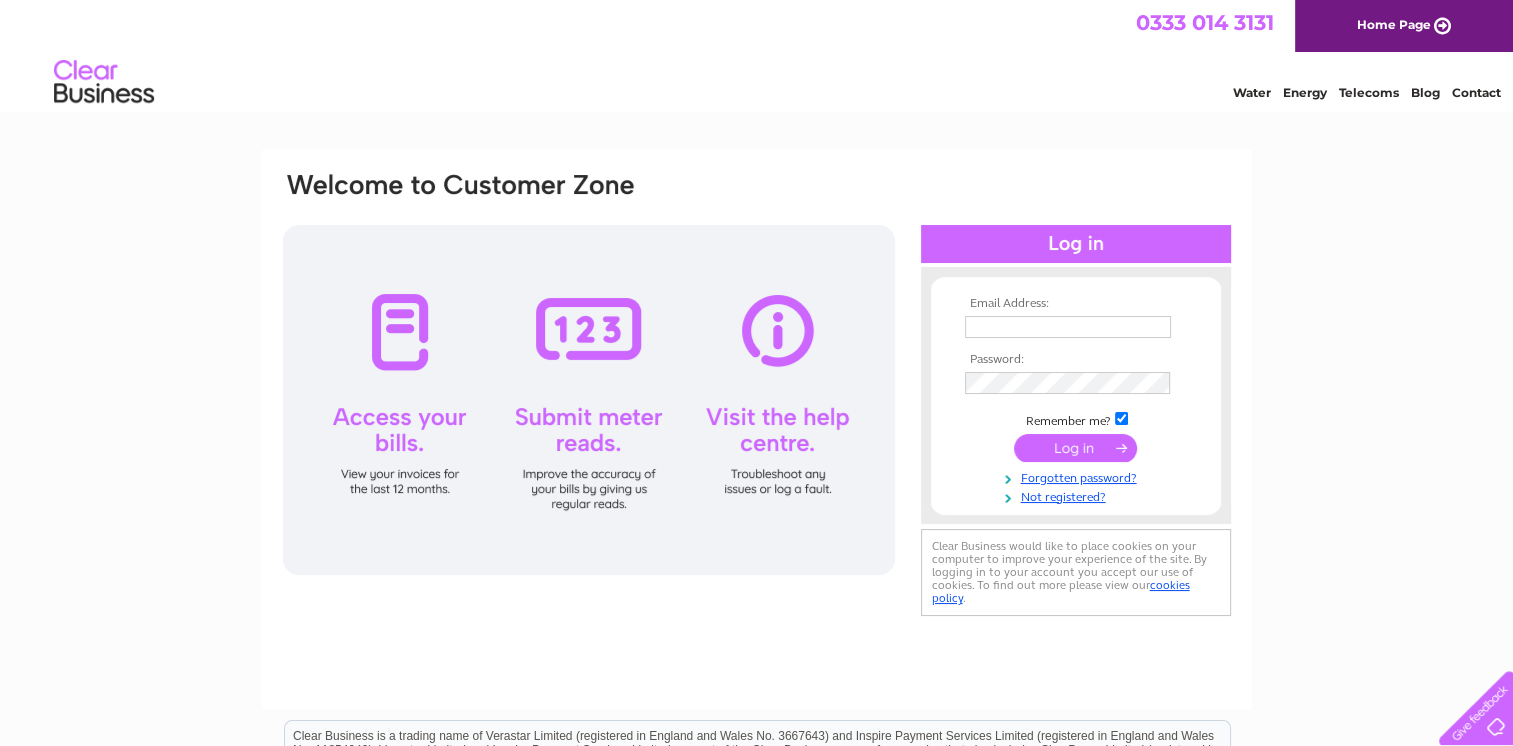 scroll, scrollTop: 0, scrollLeft: 0, axis: both 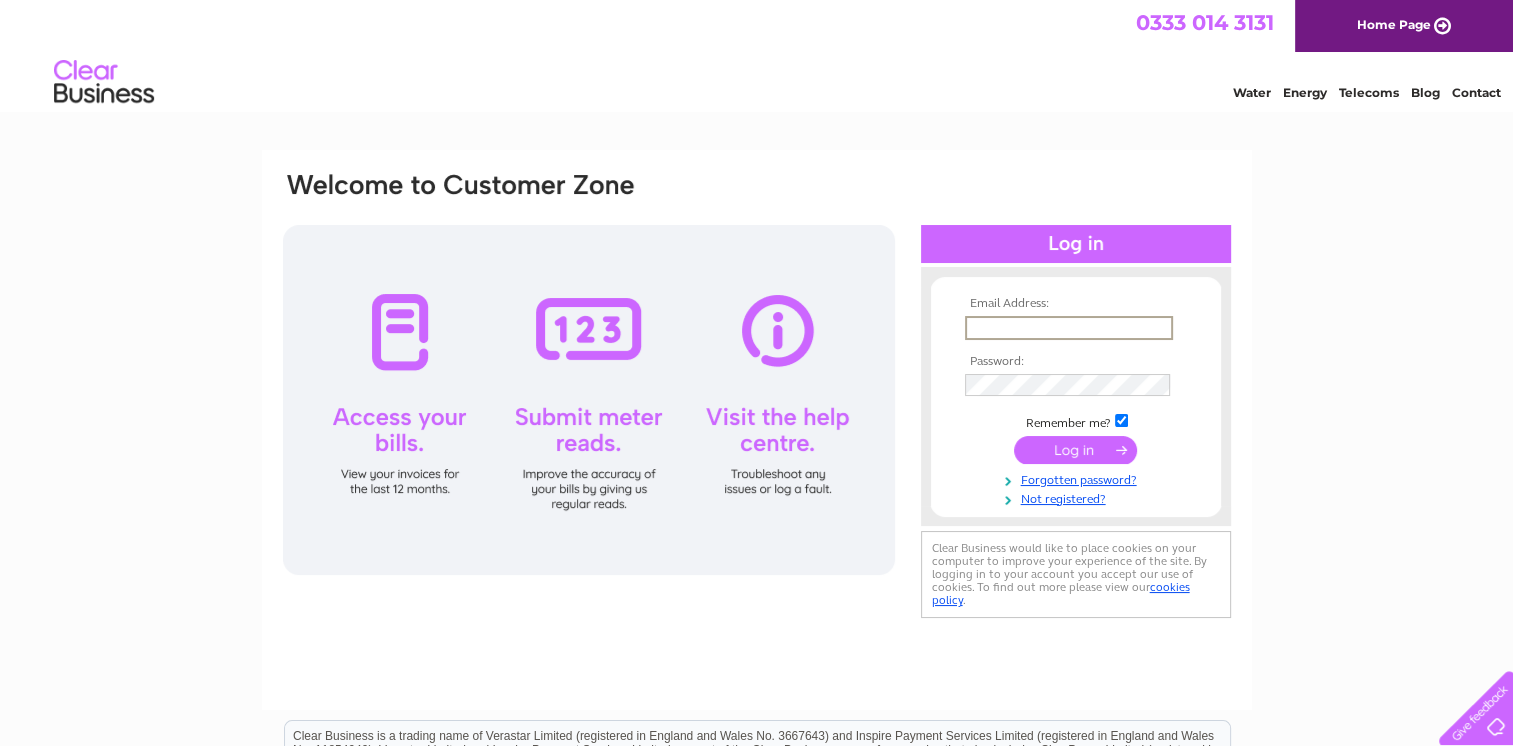 click at bounding box center [1069, 328] 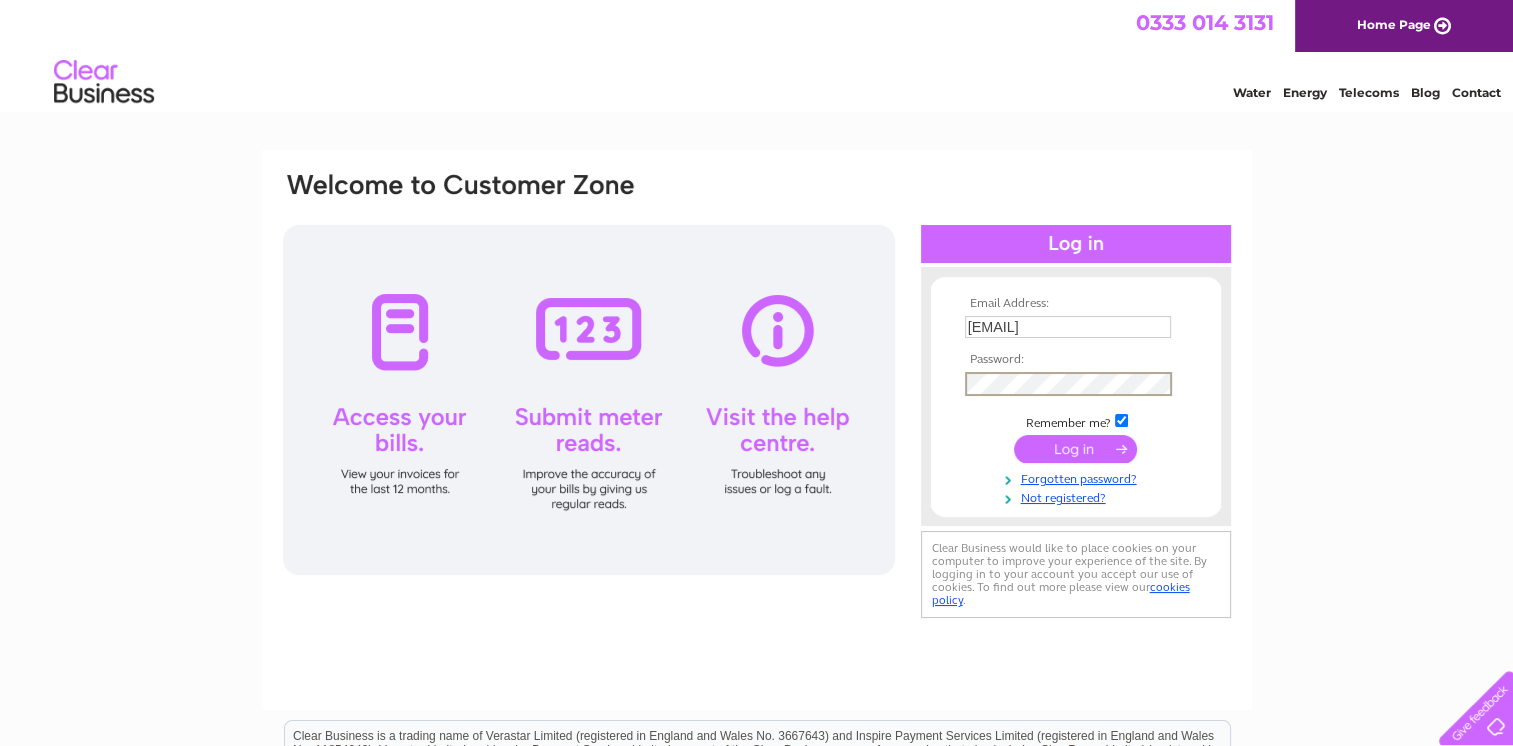 click at bounding box center (1075, 449) 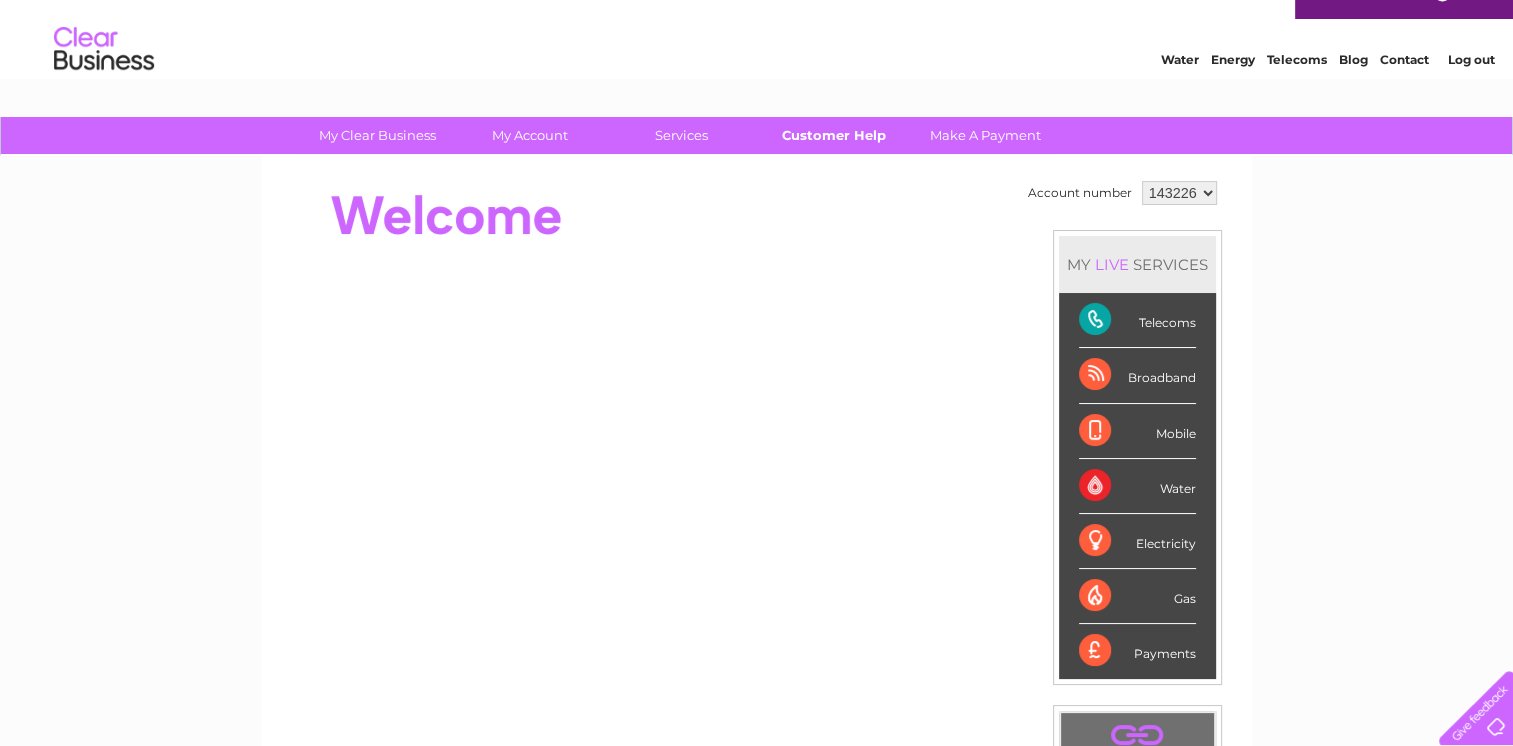 scroll, scrollTop: 0, scrollLeft: 0, axis: both 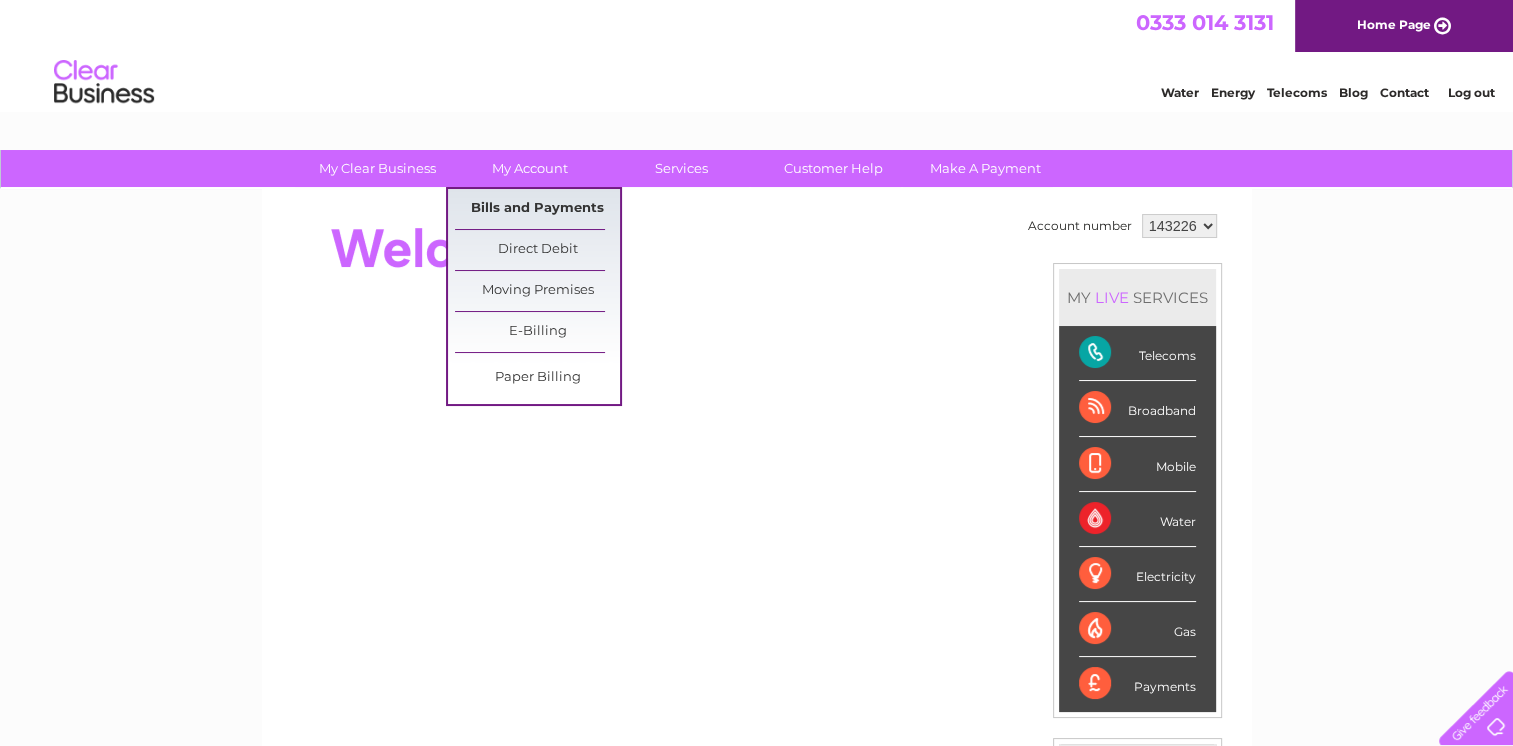 click on "Bills and Payments" at bounding box center (537, 209) 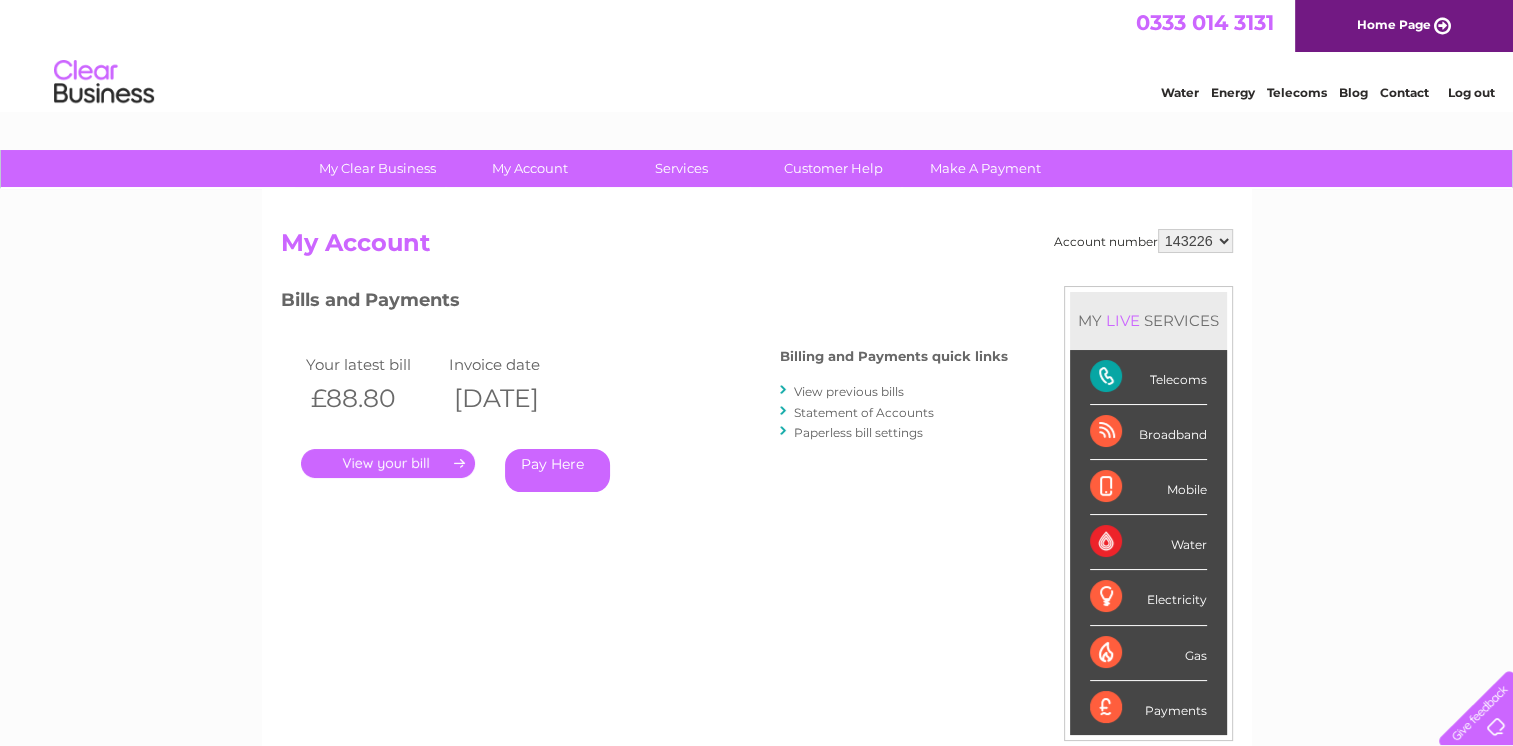 scroll, scrollTop: 0, scrollLeft: 0, axis: both 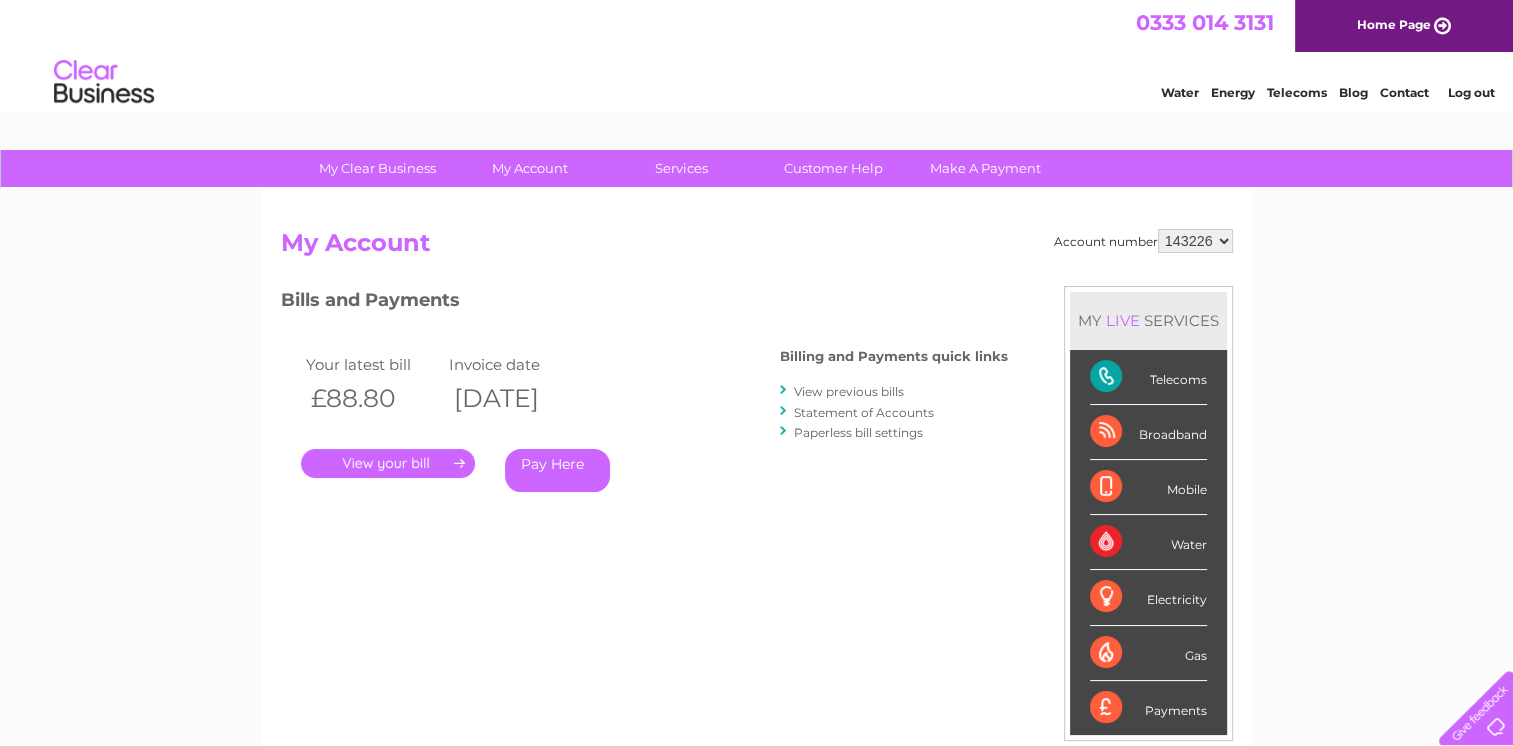 click on "." at bounding box center (388, 463) 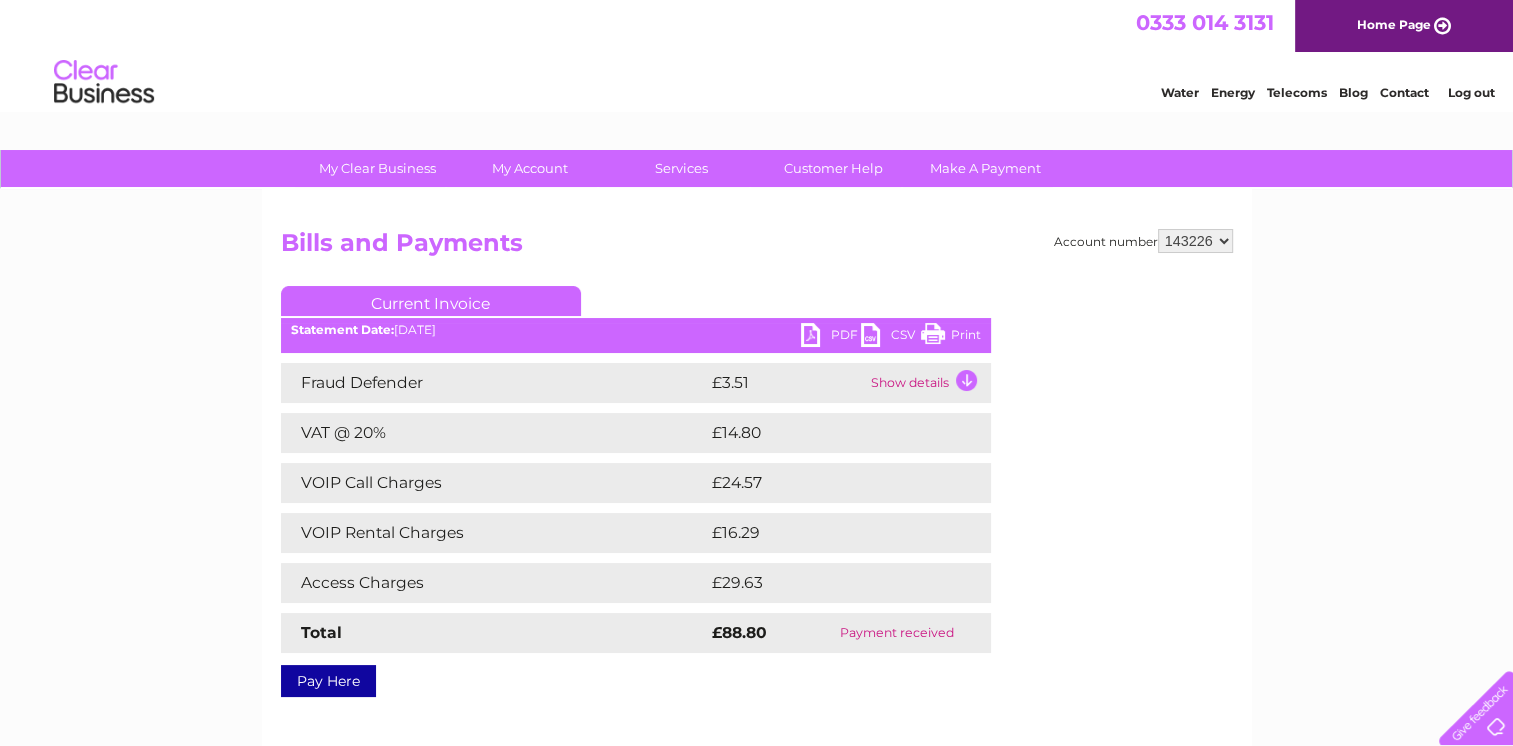 scroll, scrollTop: 0, scrollLeft: 0, axis: both 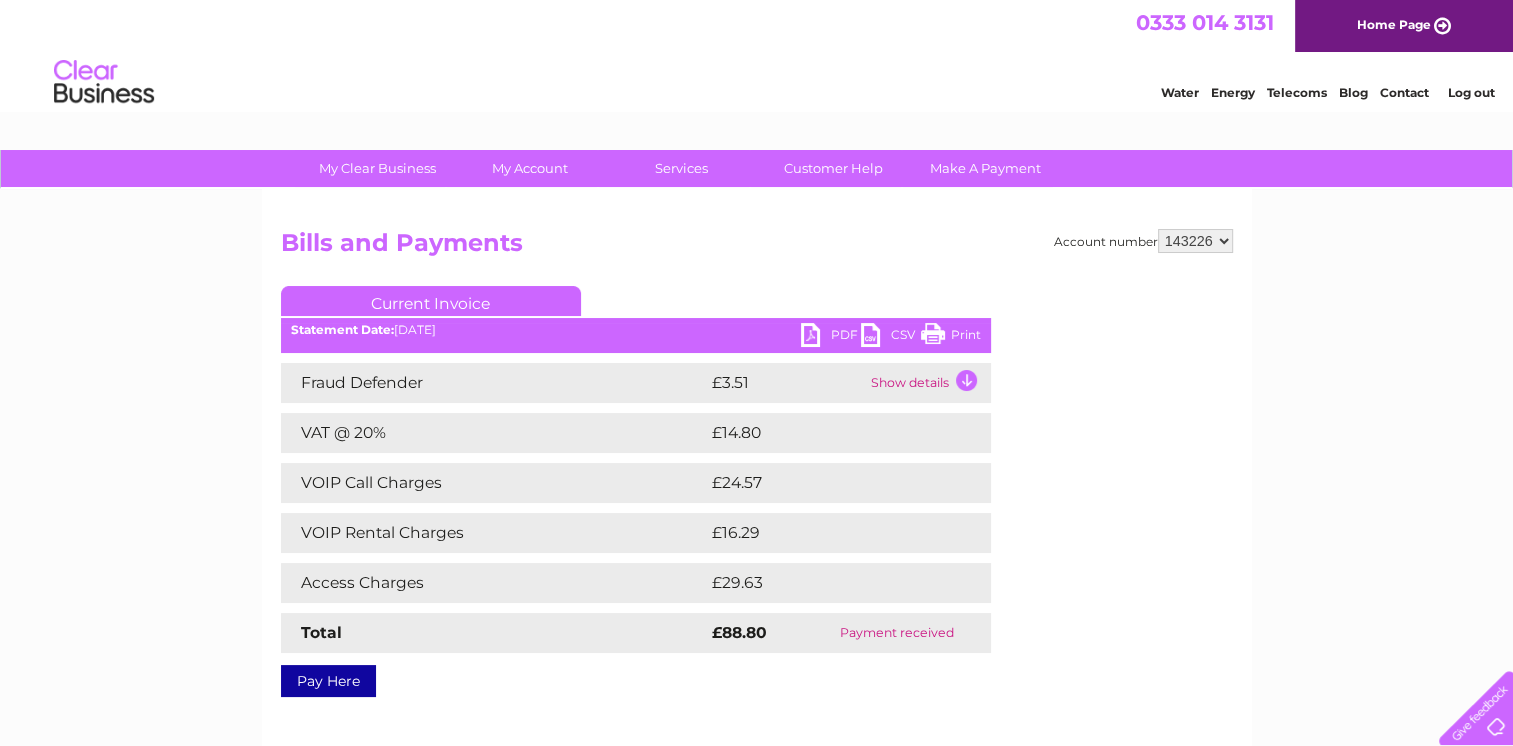 click on "PDF" at bounding box center (831, 337) 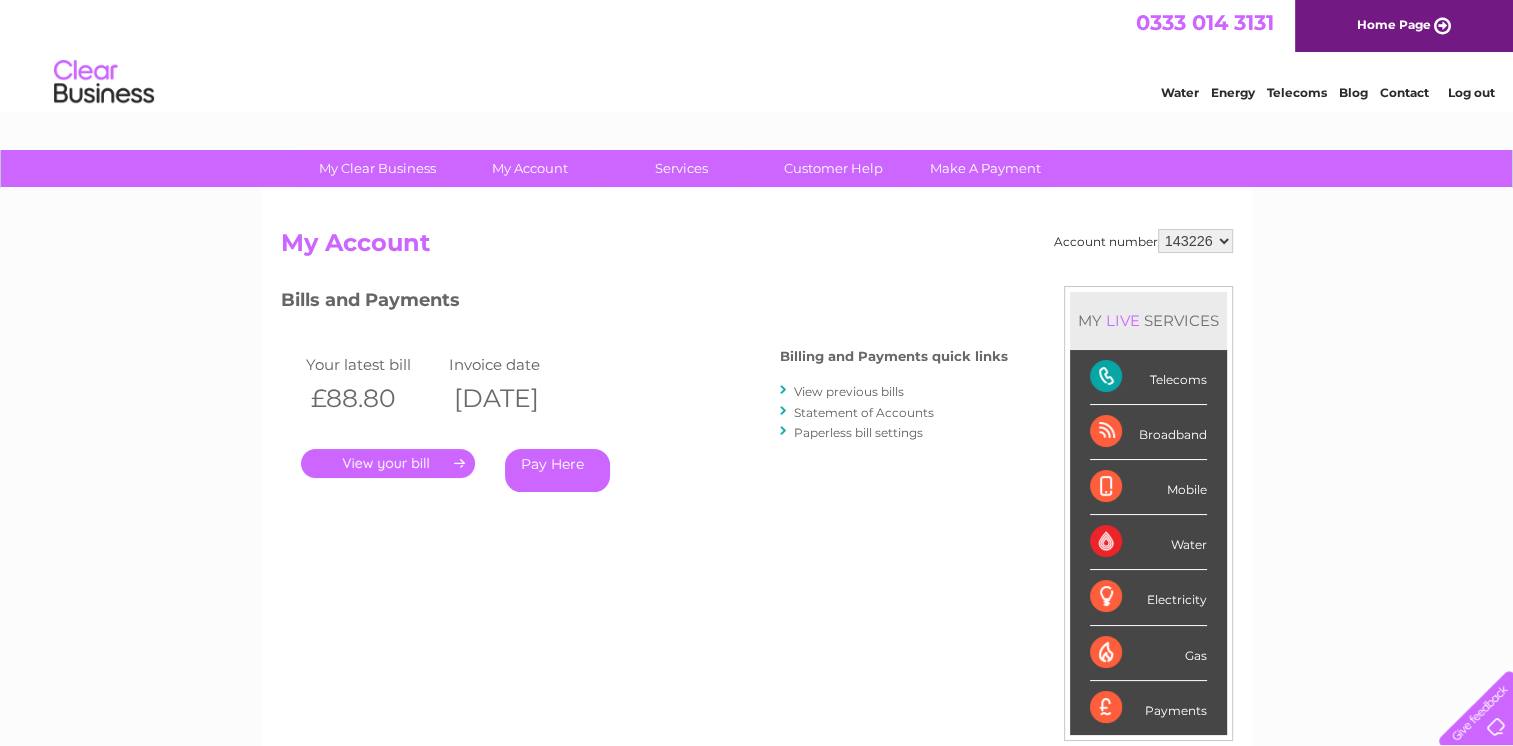 scroll, scrollTop: 0, scrollLeft: 0, axis: both 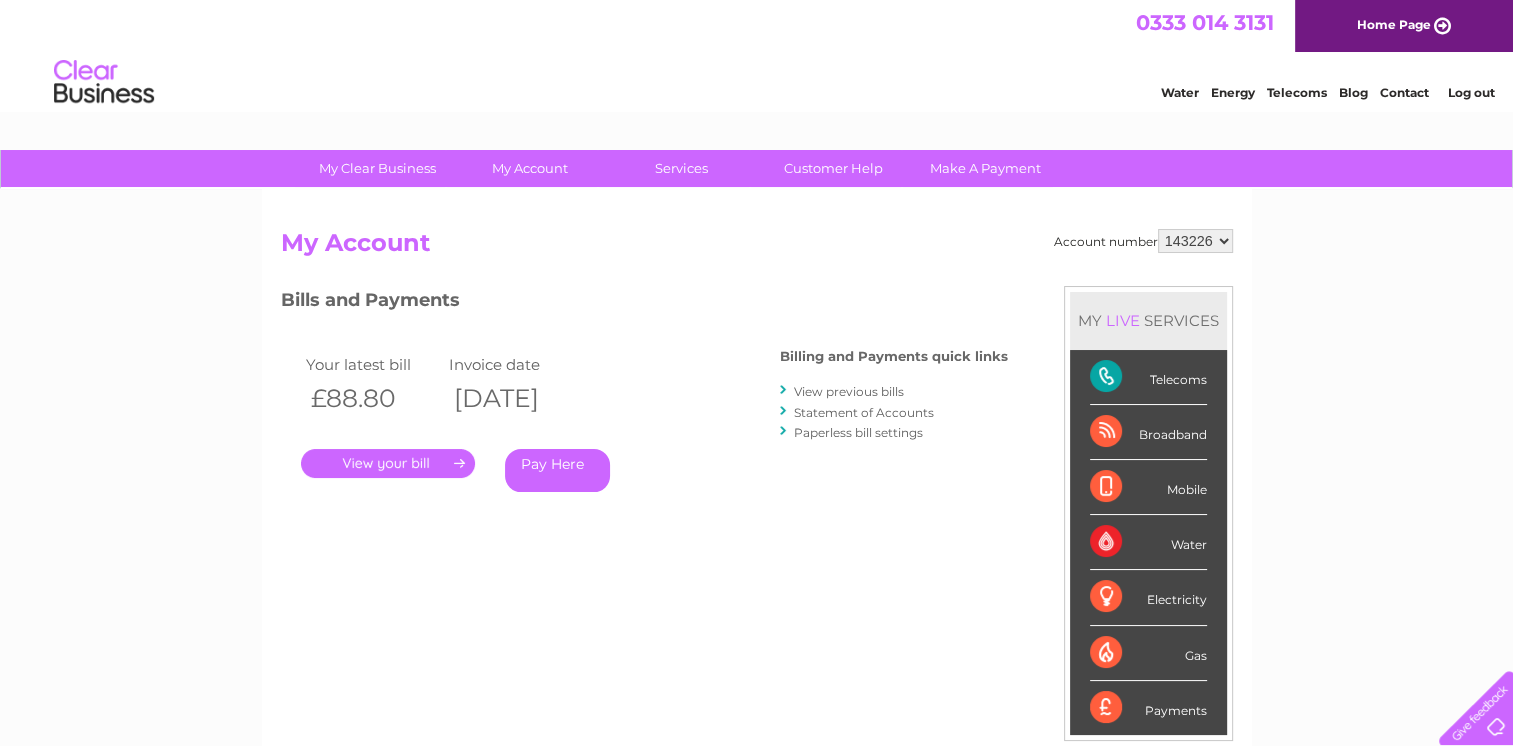click on "View previous bills" at bounding box center (849, 391) 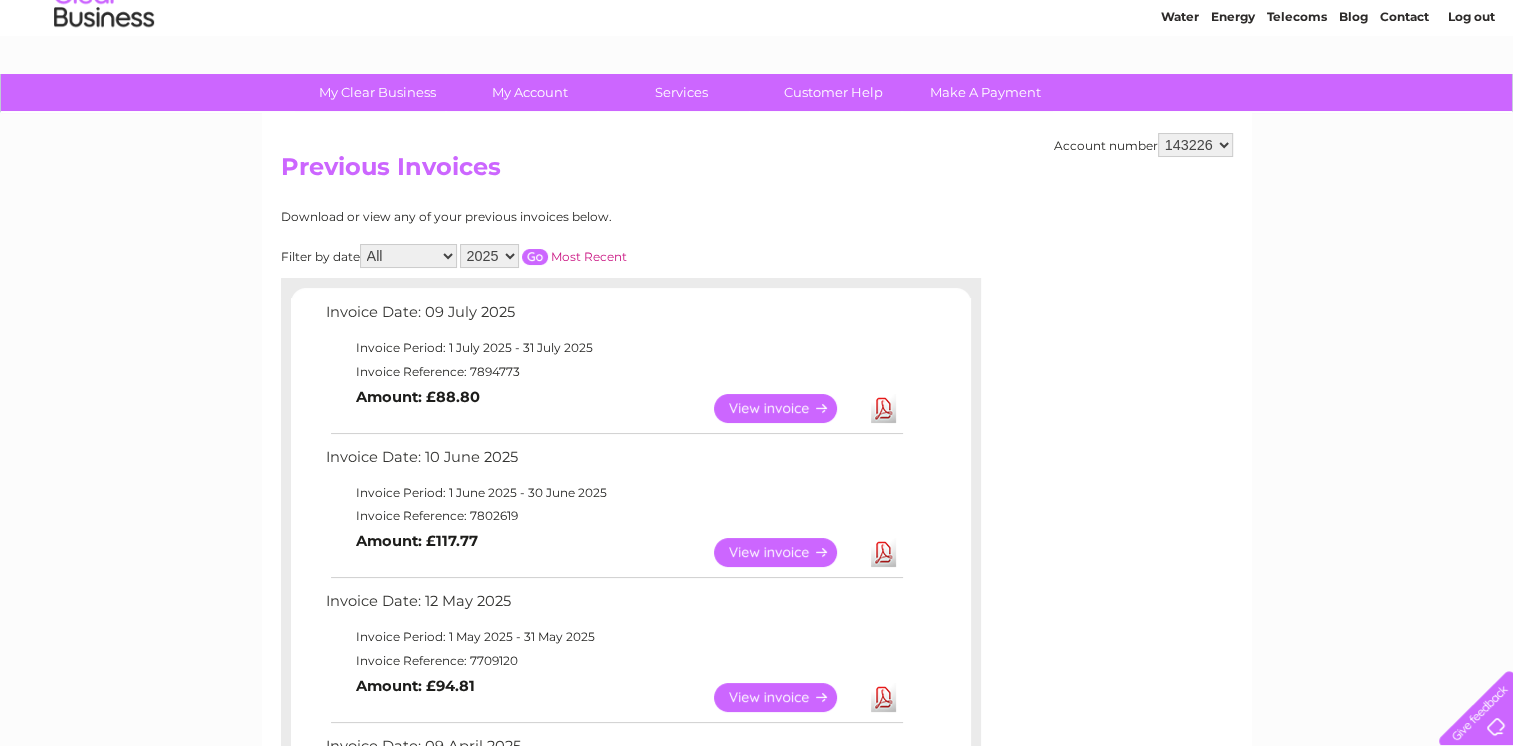 scroll, scrollTop: 200, scrollLeft: 0, axis: vertical 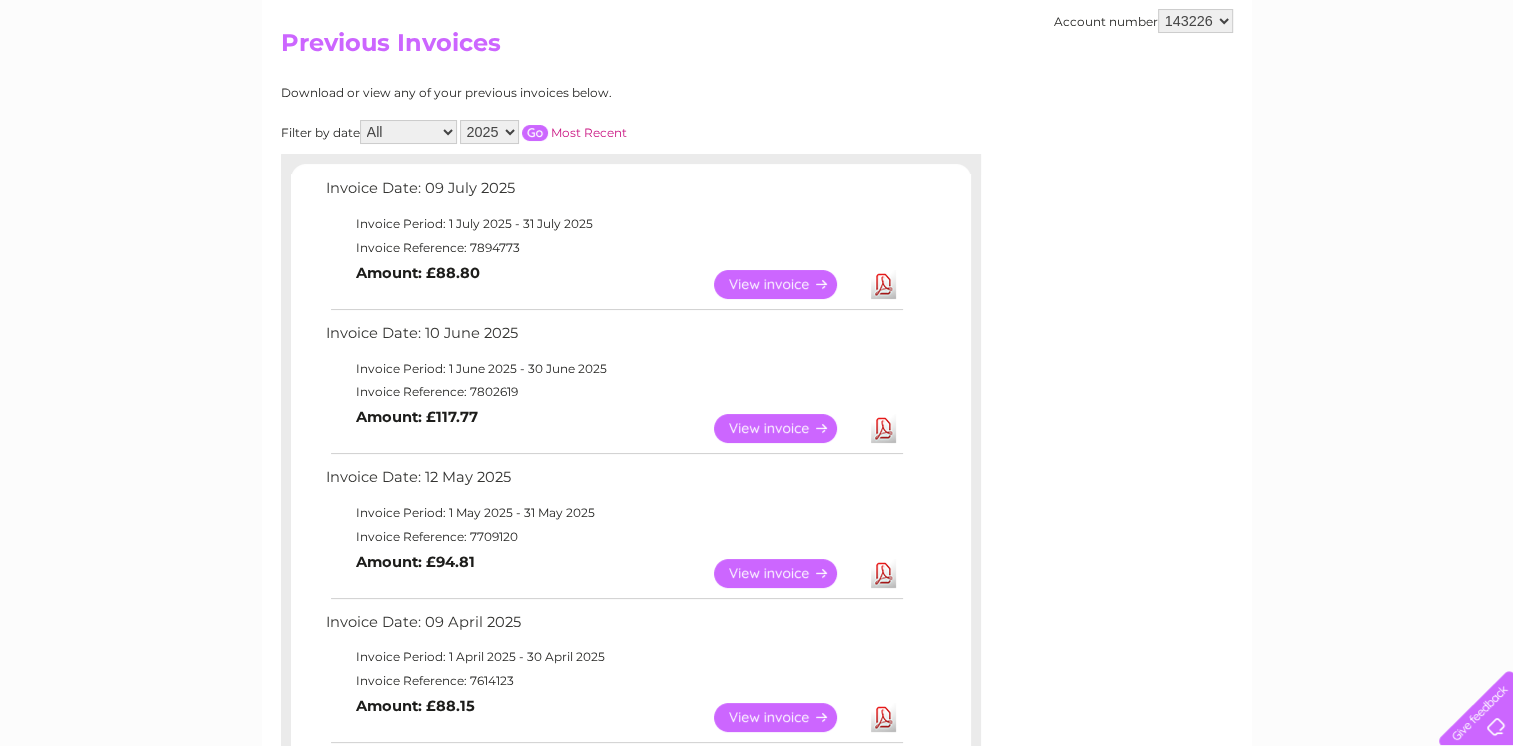 click on "Download" at bounding box center [883, 428] 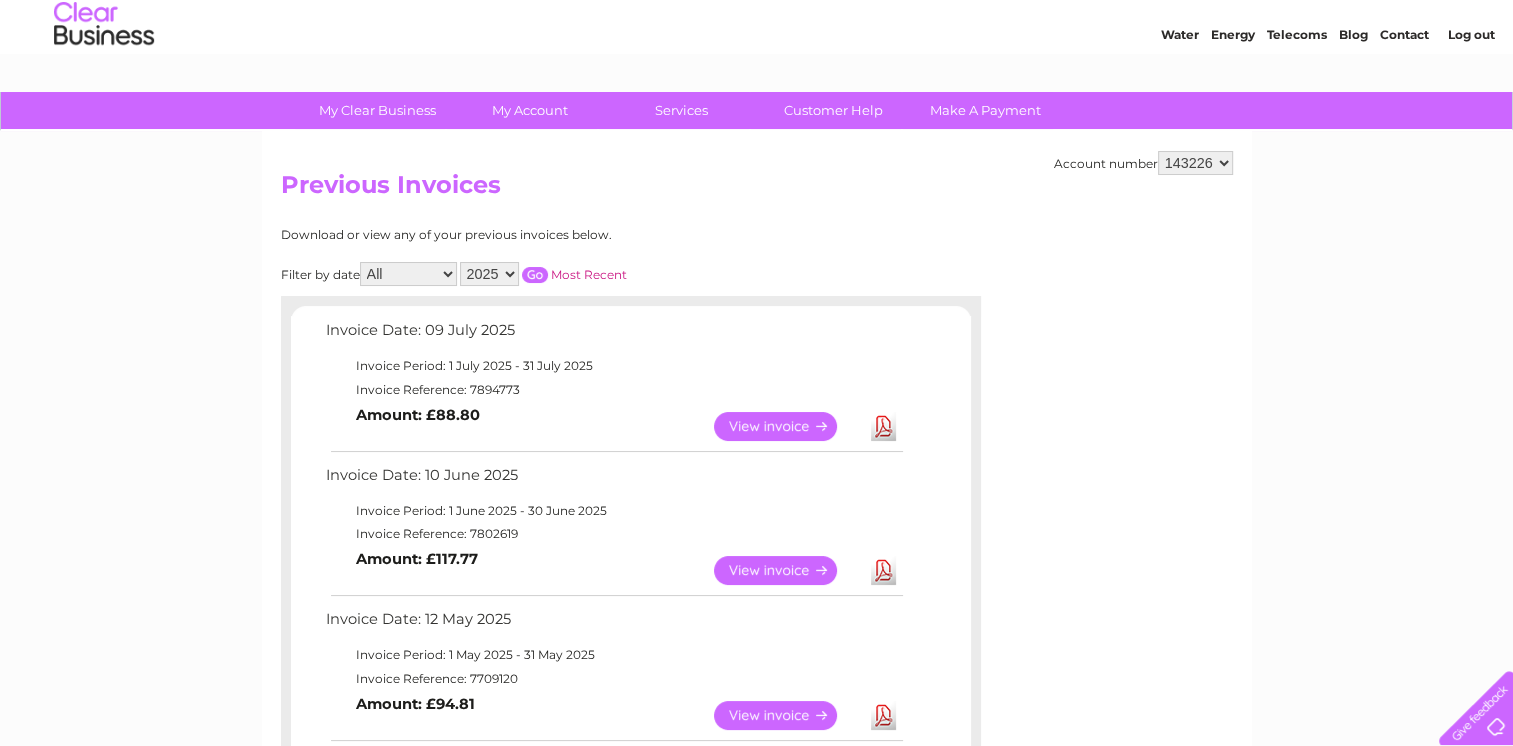 scroll, scrollTop: 0, scrollLeft: 0, axis: both 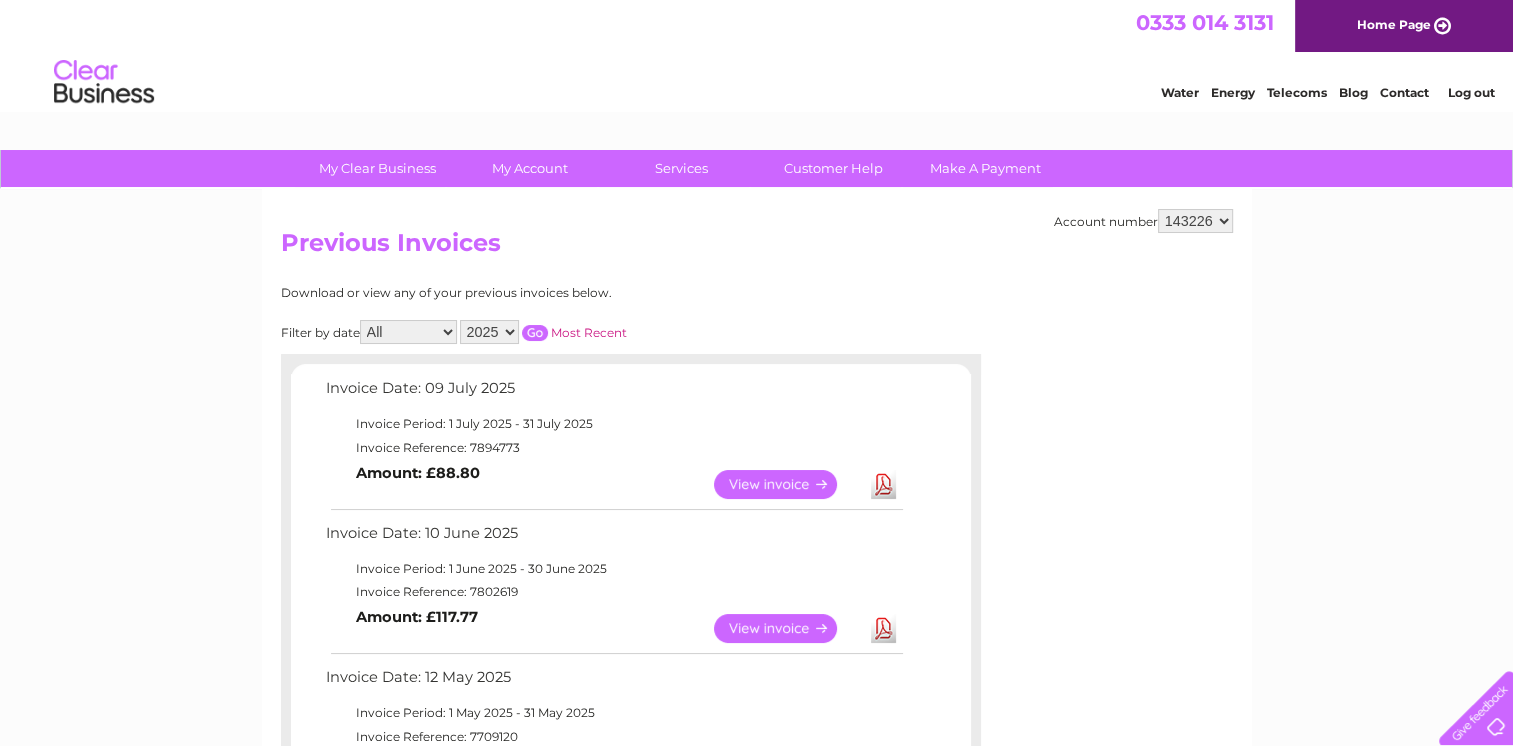 drag, startPoint x: 1420, startPoint y: 118, endPoint x: 1461, endPoint y: 111, distance: 41.59327 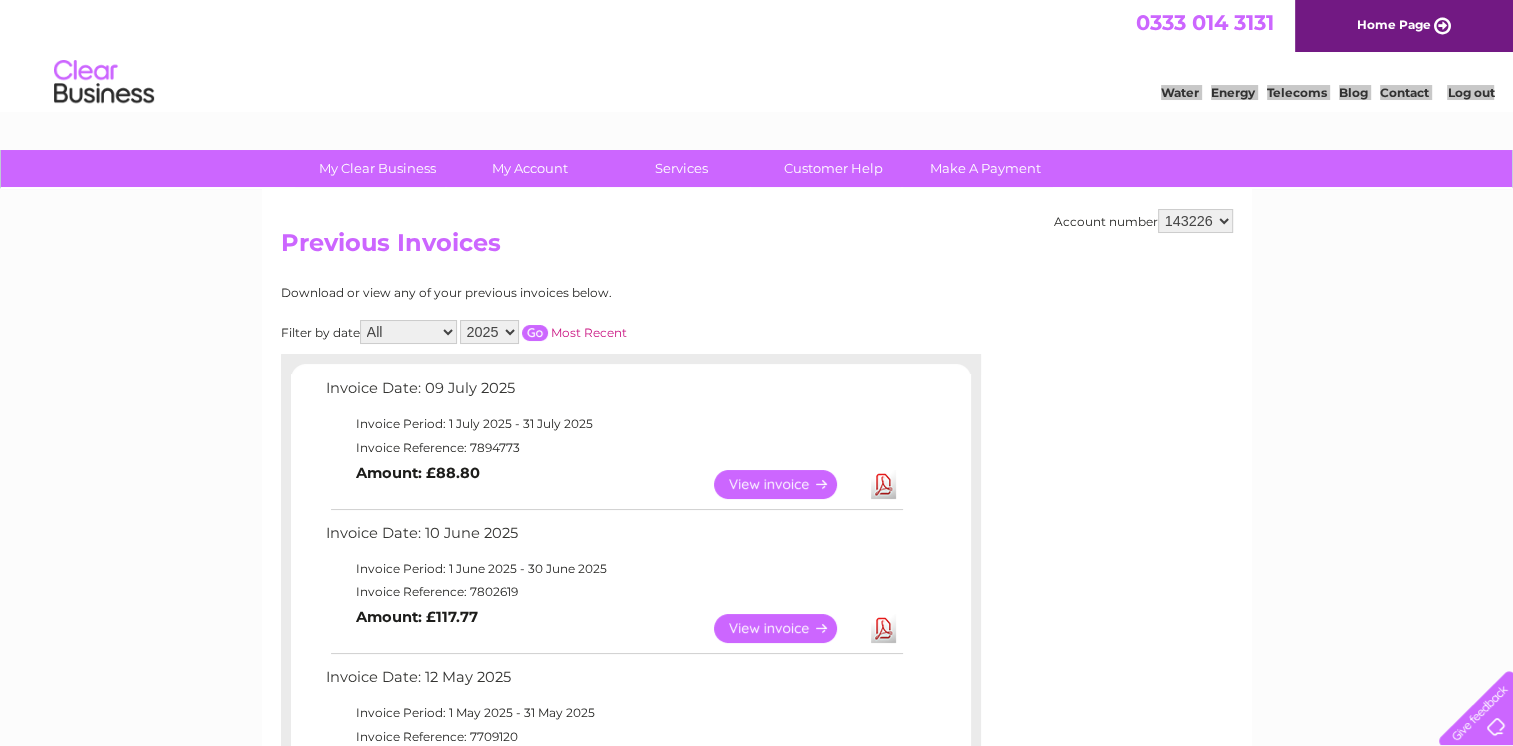 drag, startPoint x: 1461, startPoint y: 111, endPoint x: 1340, endPoint y: 178, distance: 138.31125 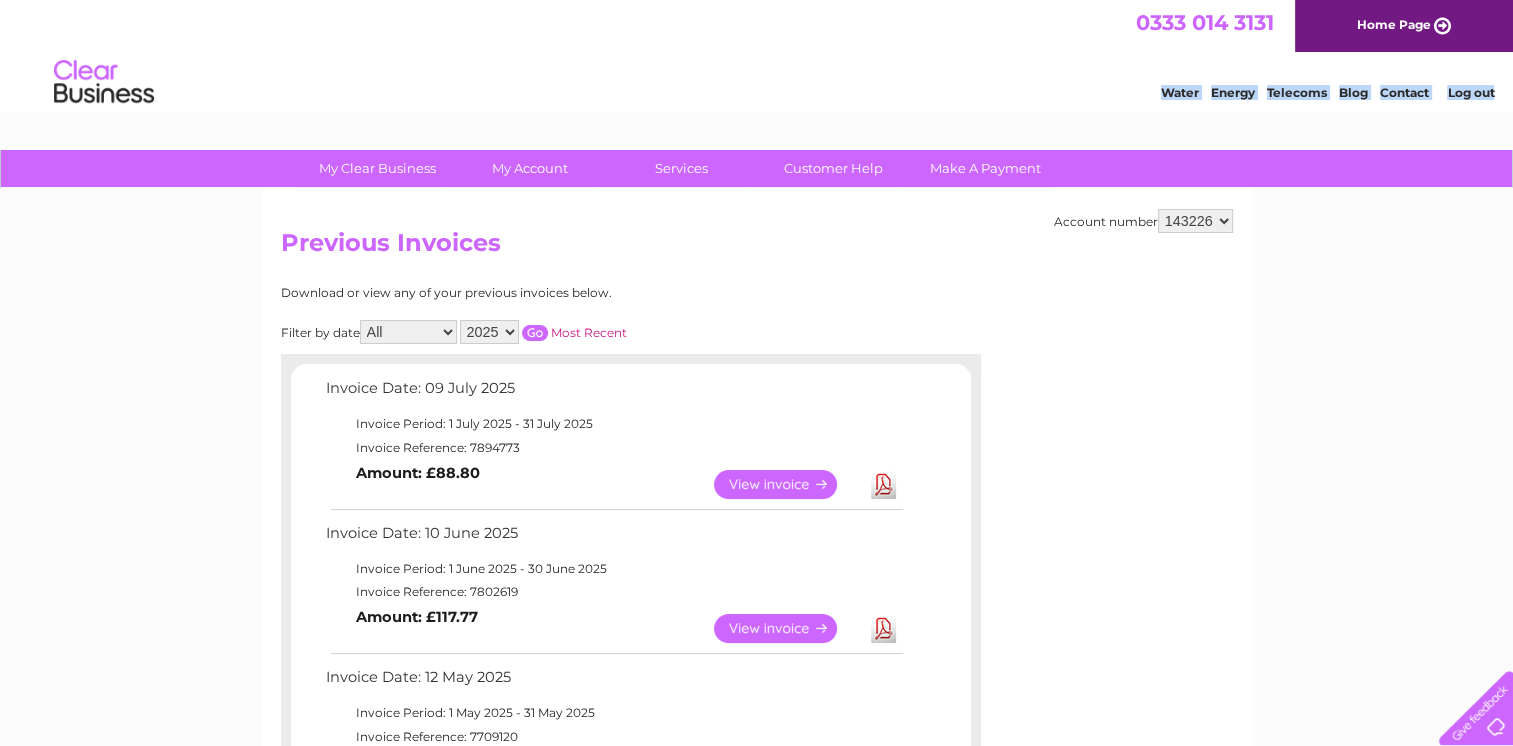click on "Log out" at bounding box center (1470, 92) 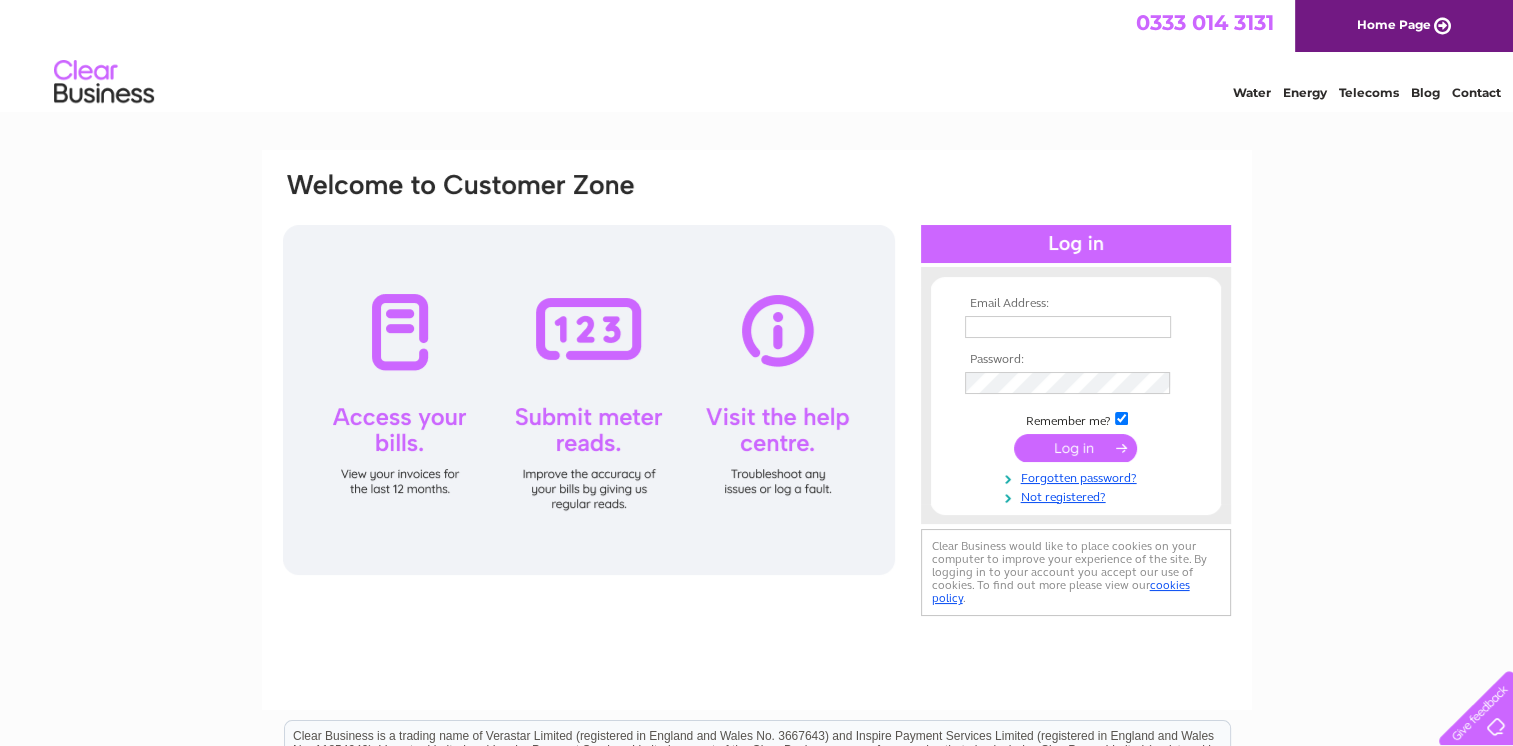 scroll, scrollTop: 0, scrollLeft: 0, axis: both 